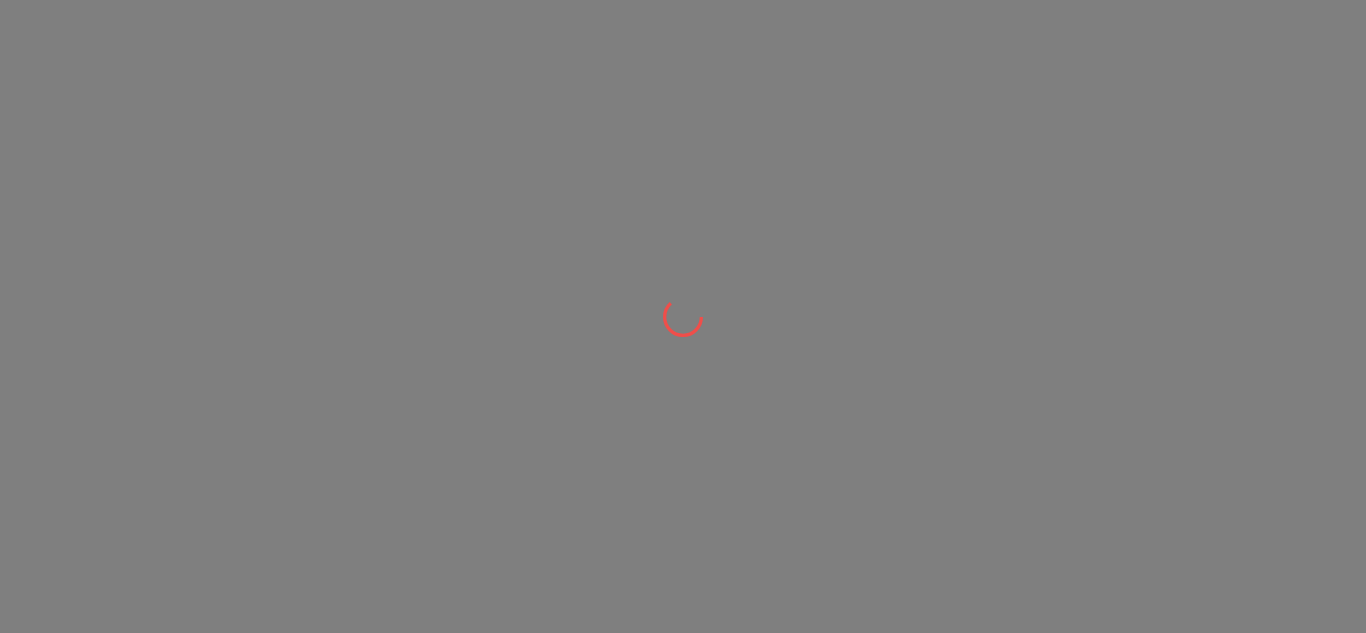 scroll, scrollTop: 0, scrollLeft: 0, axis: both 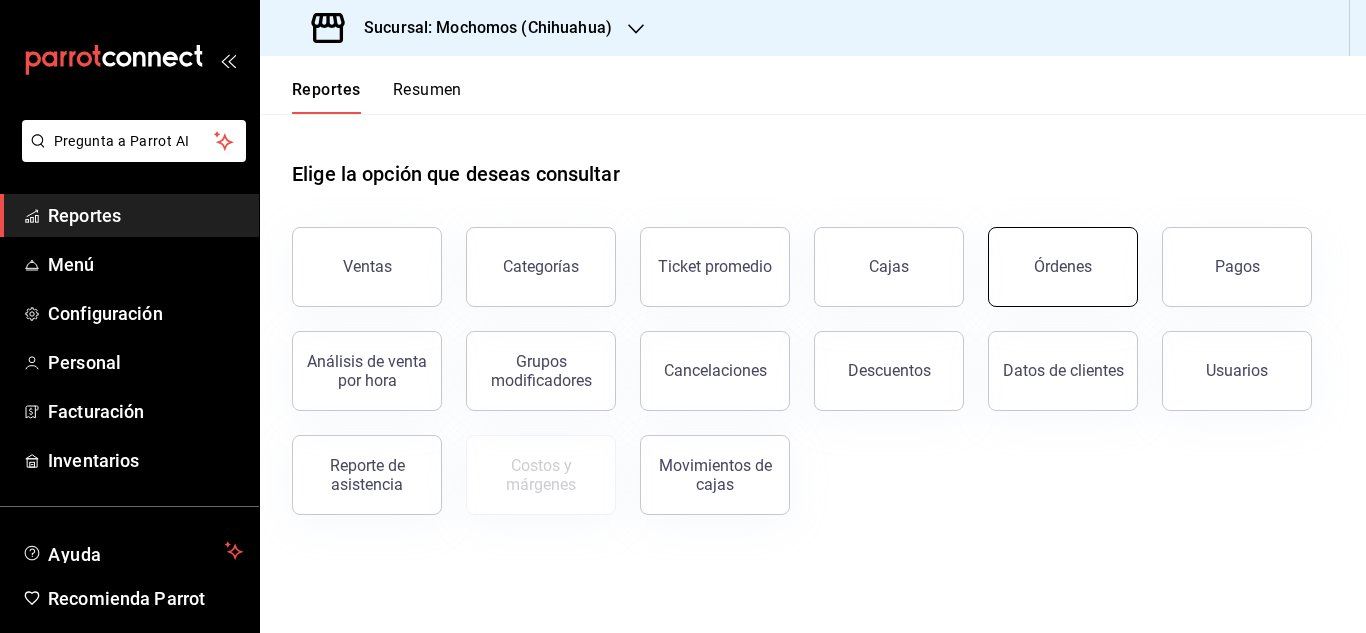 click on "Órdenes" at bounding box center (1063, 267) 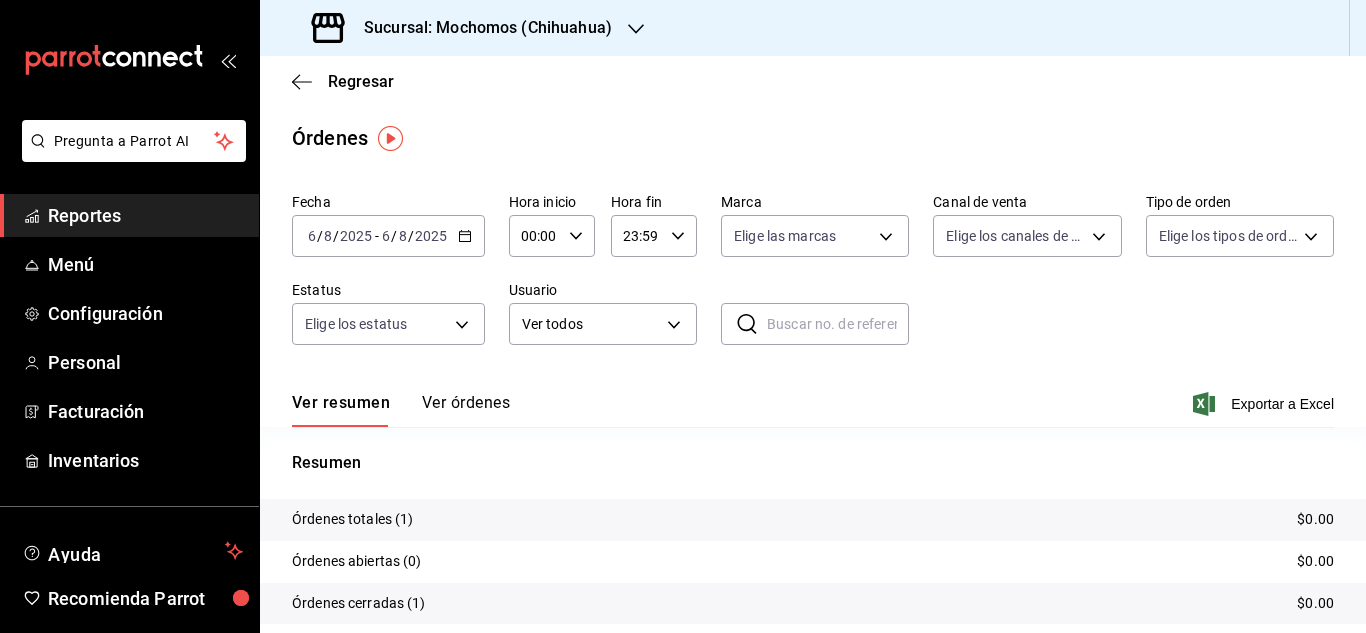 click on "Reportes" at bounding box center (145, 215) 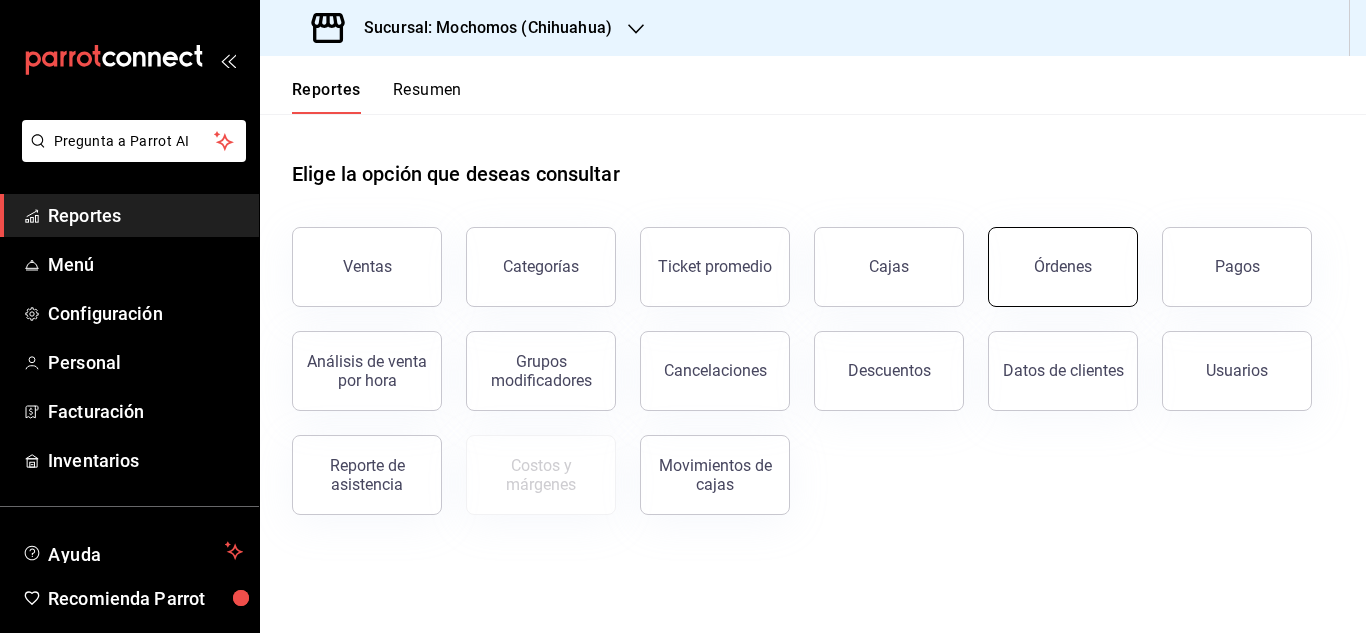 click on "Órdenes" at bounding box center (1063, 266) 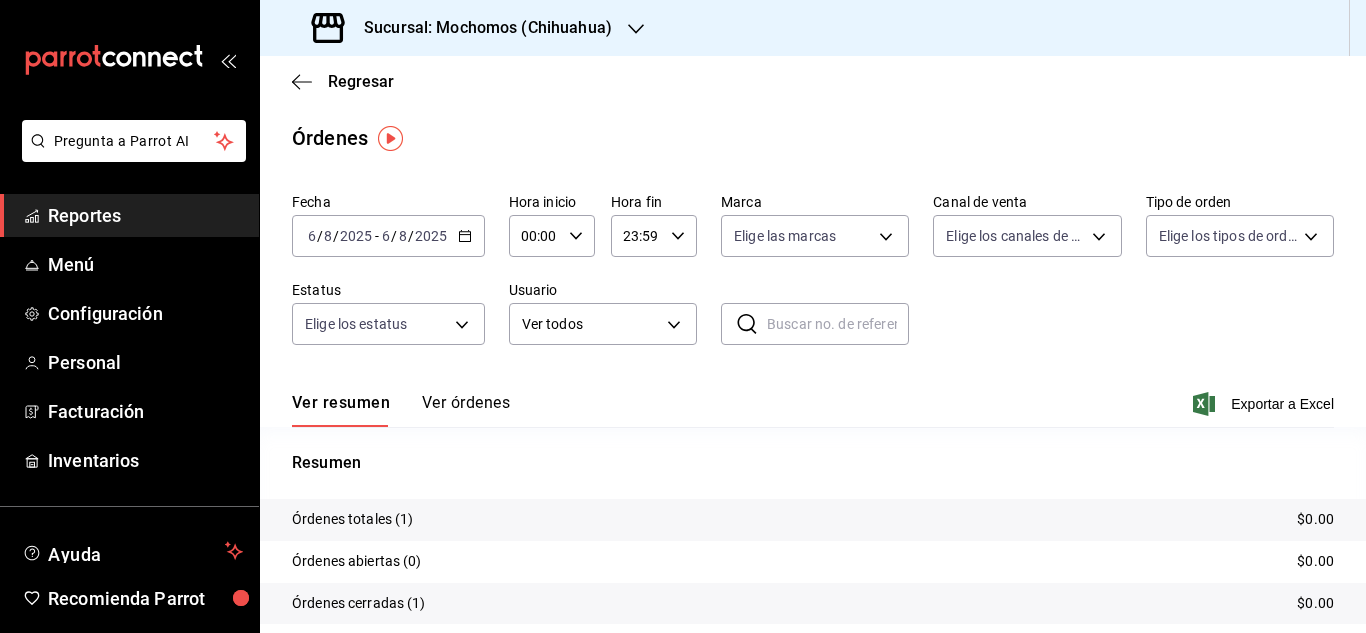 click on "6" at bounding box center (312, 236) 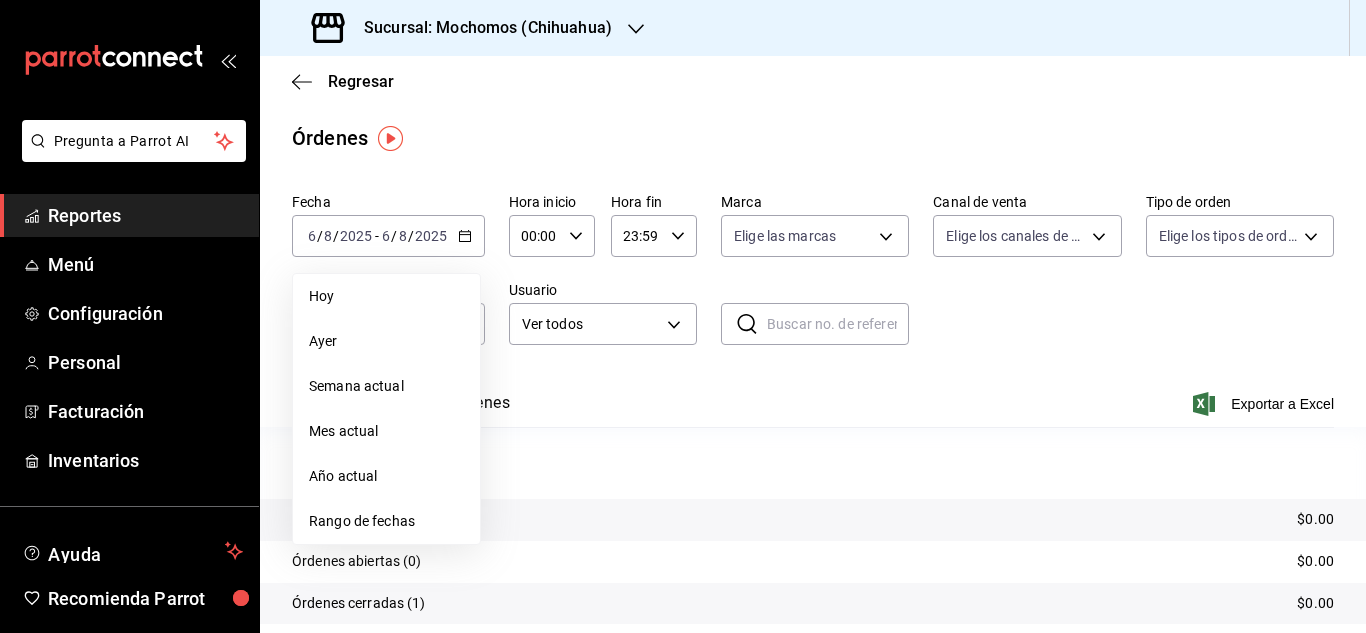 click on "Rango de fechas" at bounding box center [386, 521] 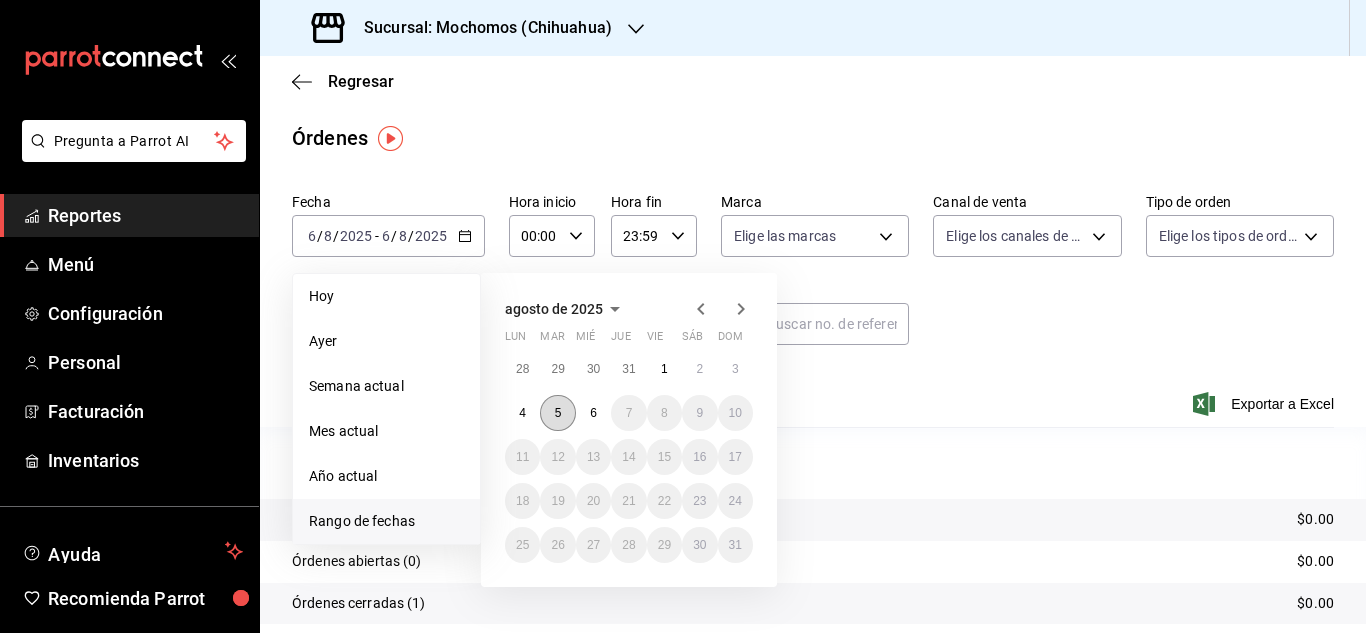 click on "5" at bounding box center [557, 413] 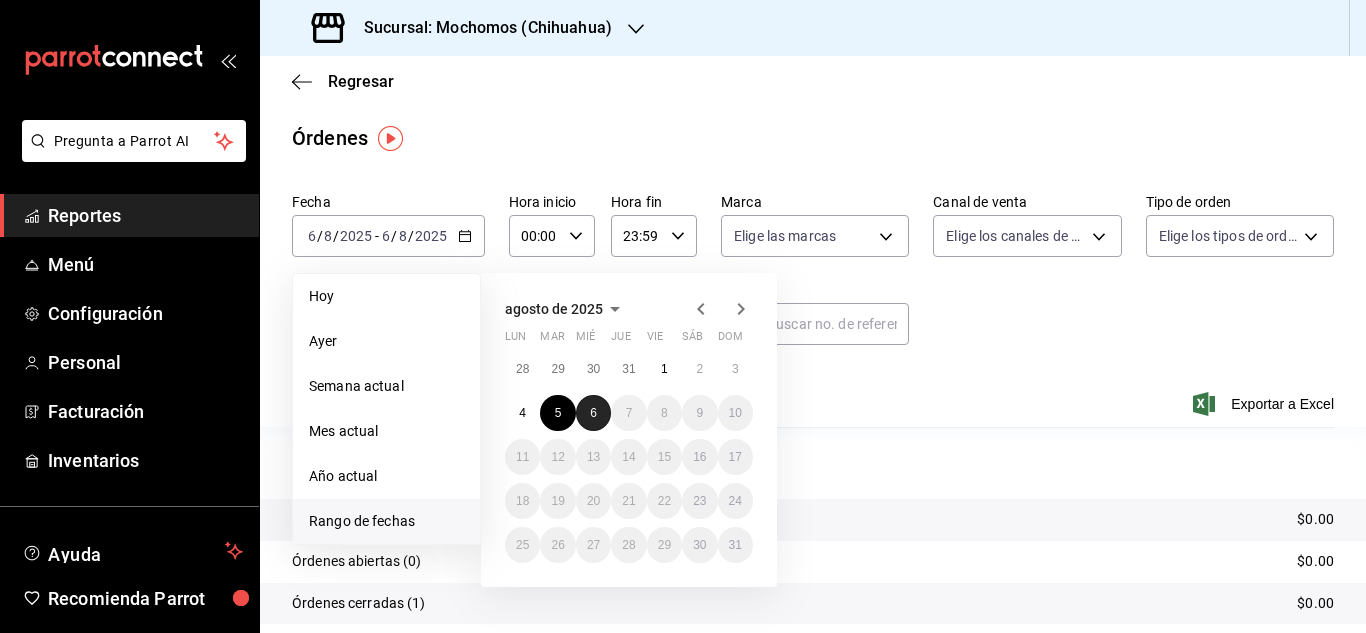 click on "6" at bounding box center (593, 413) 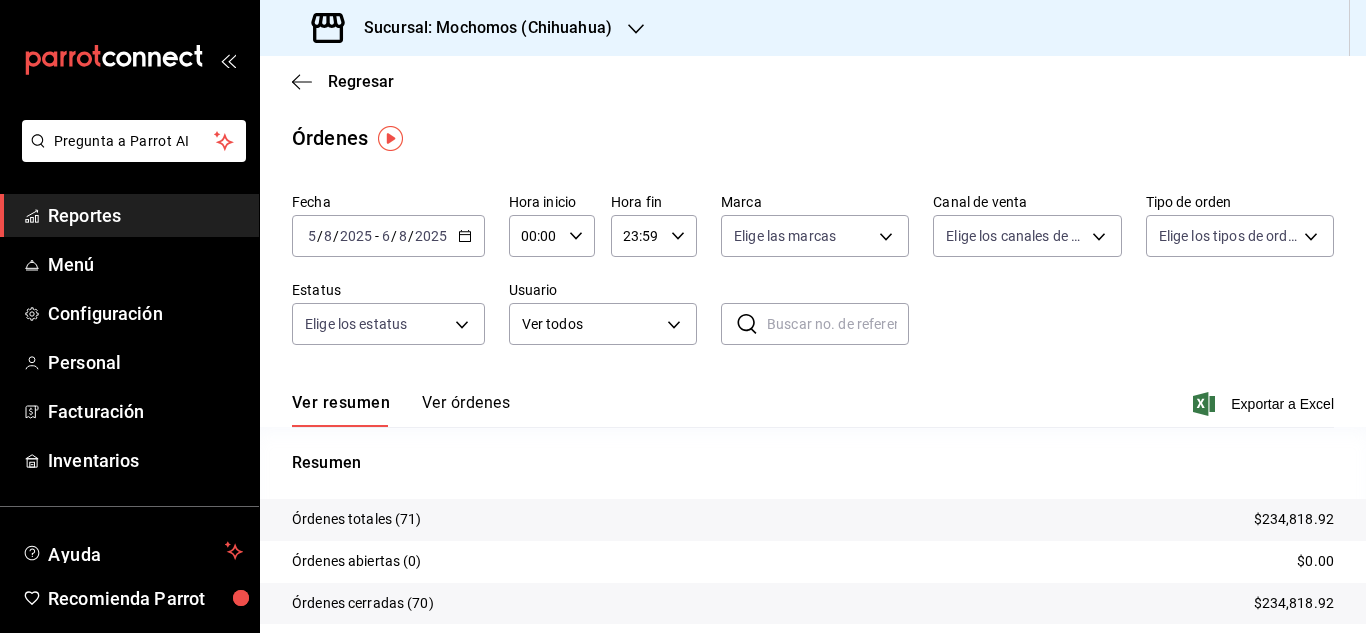 click 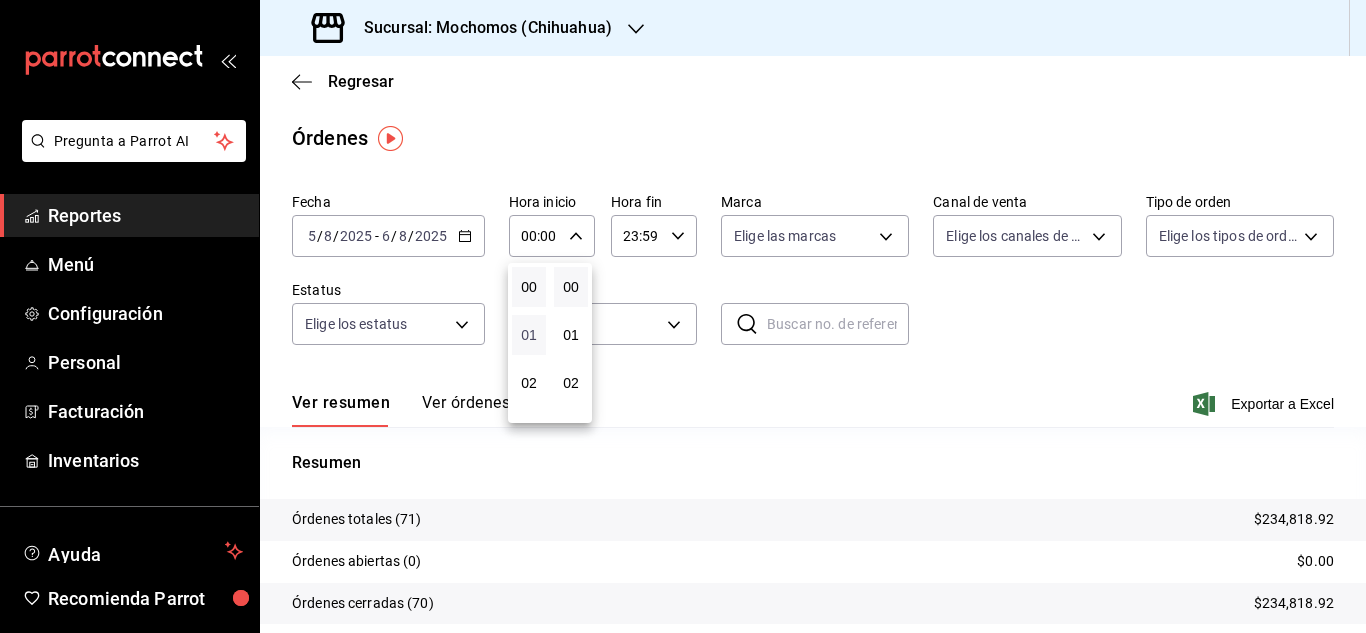 scroll, scrollTop: 100, scrollLeft: 0, axis: vertical 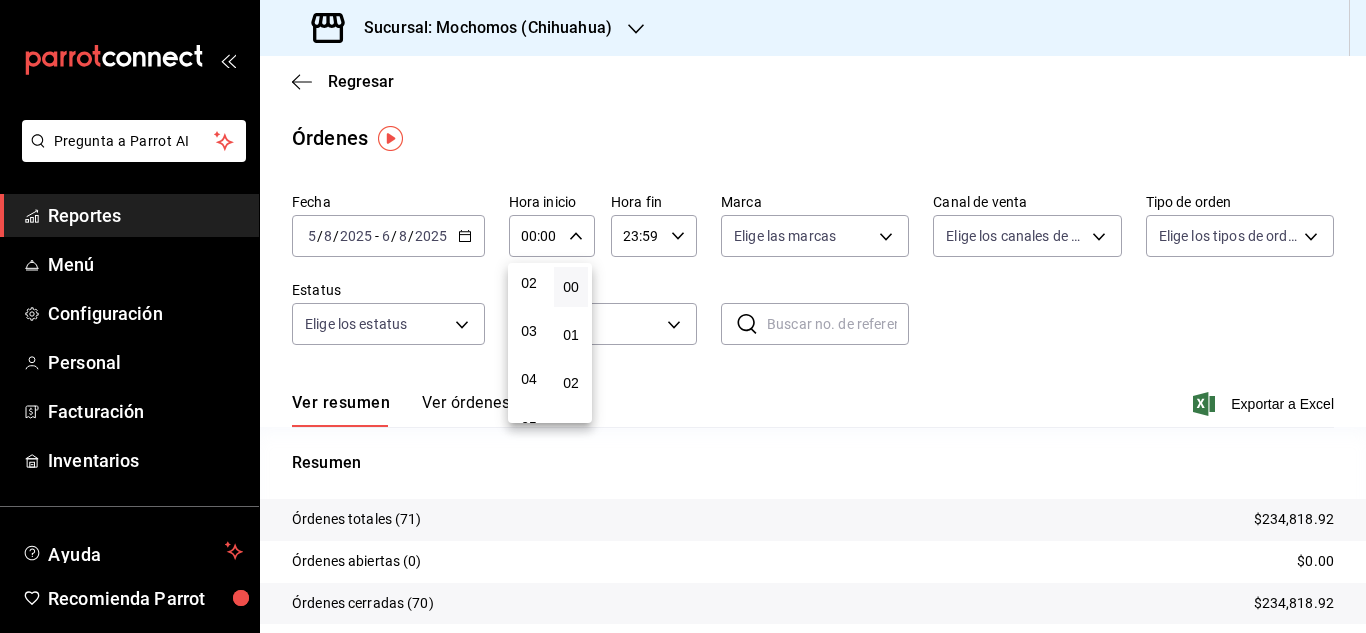 click on "03" at bounding box center (529, 331) 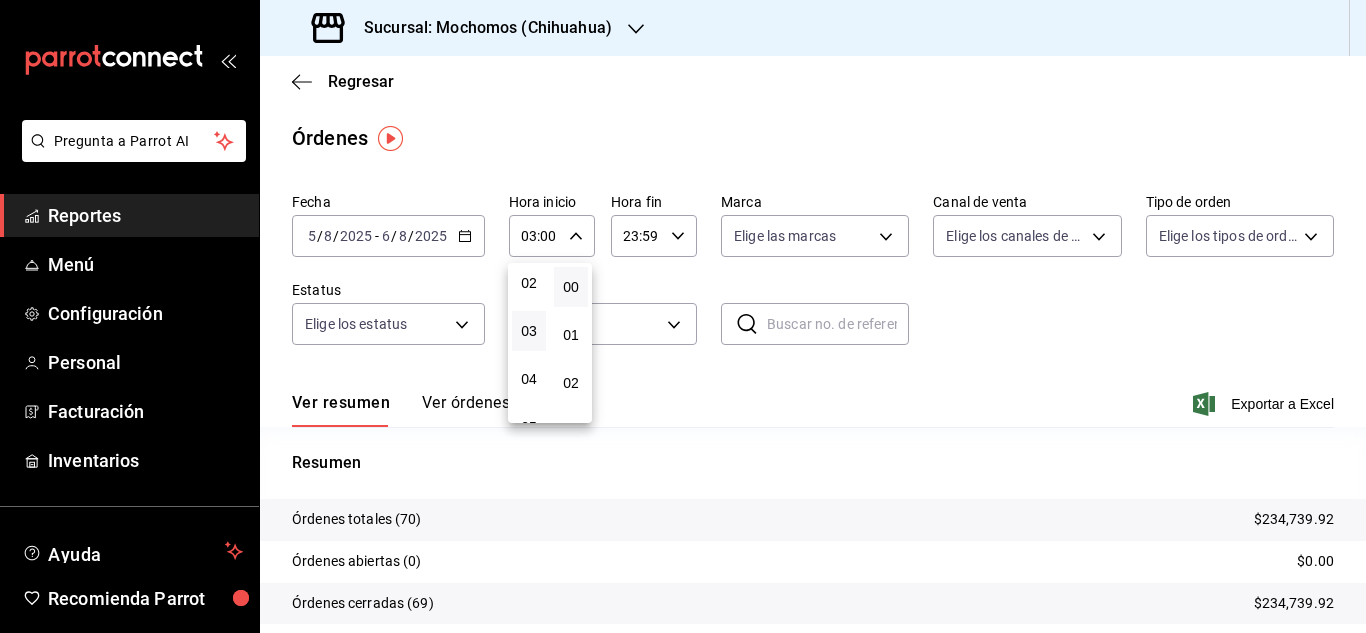 drag, startPoint x: 1365, startPoint y: 480, endPoint x: 1365, endPoint y: 604, distance: 124 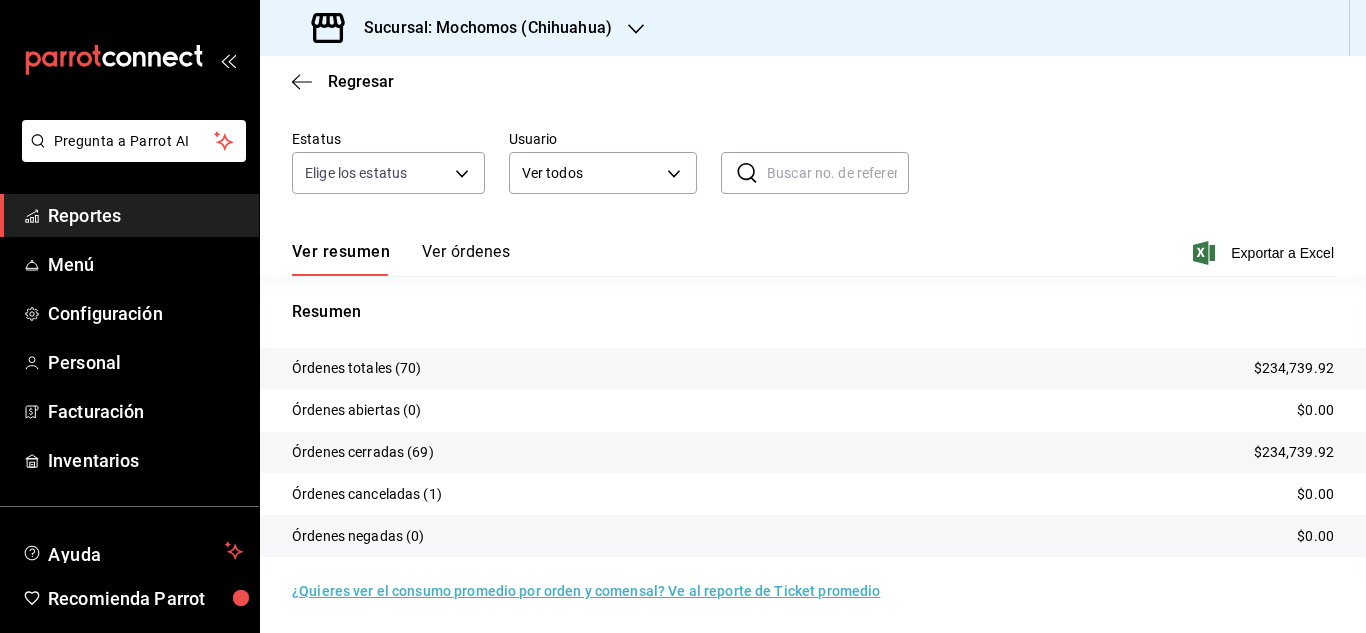 scroll, scrollTop: 152, scrollLeft: 0, axis: vertical 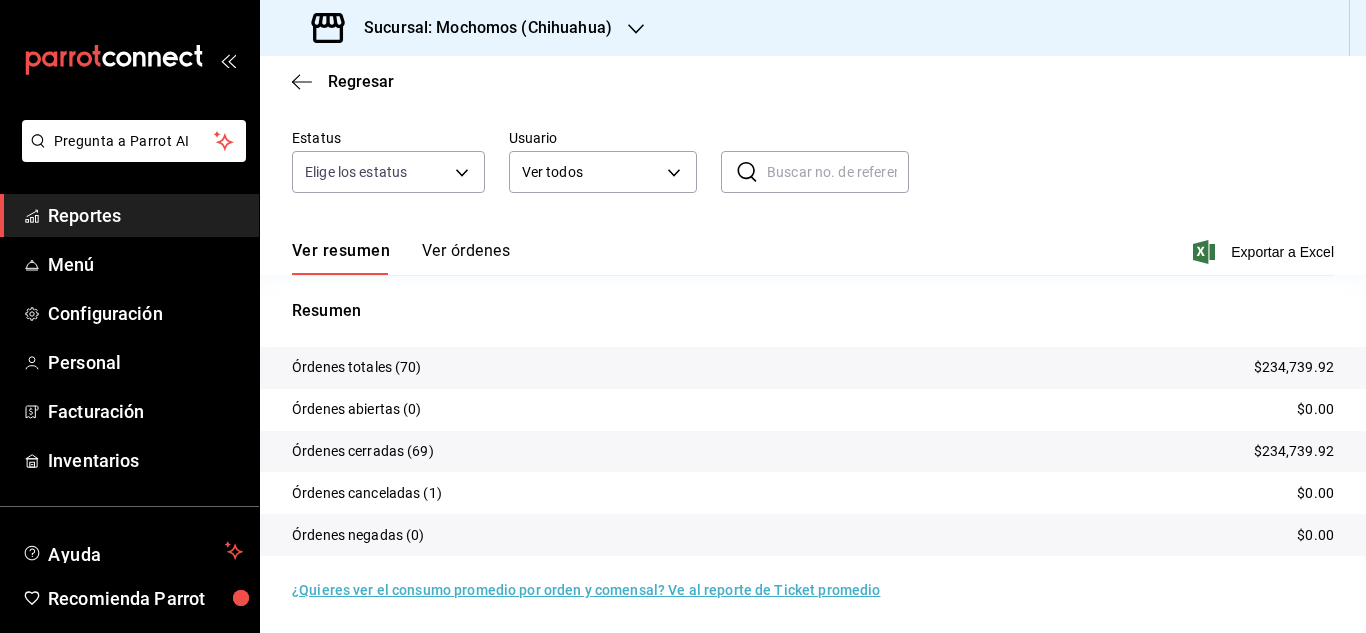 click on "Reportes" at bounding box center (145, 215) 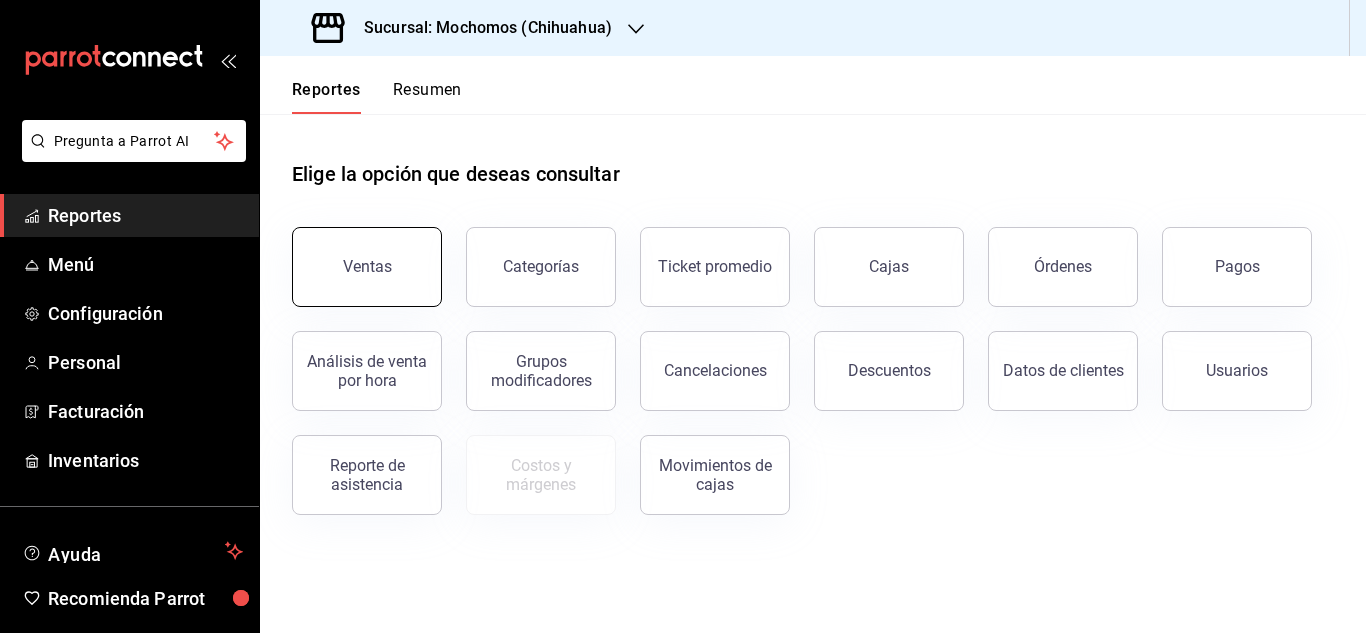 click on "Ventas" at bounding box center (367, 267) 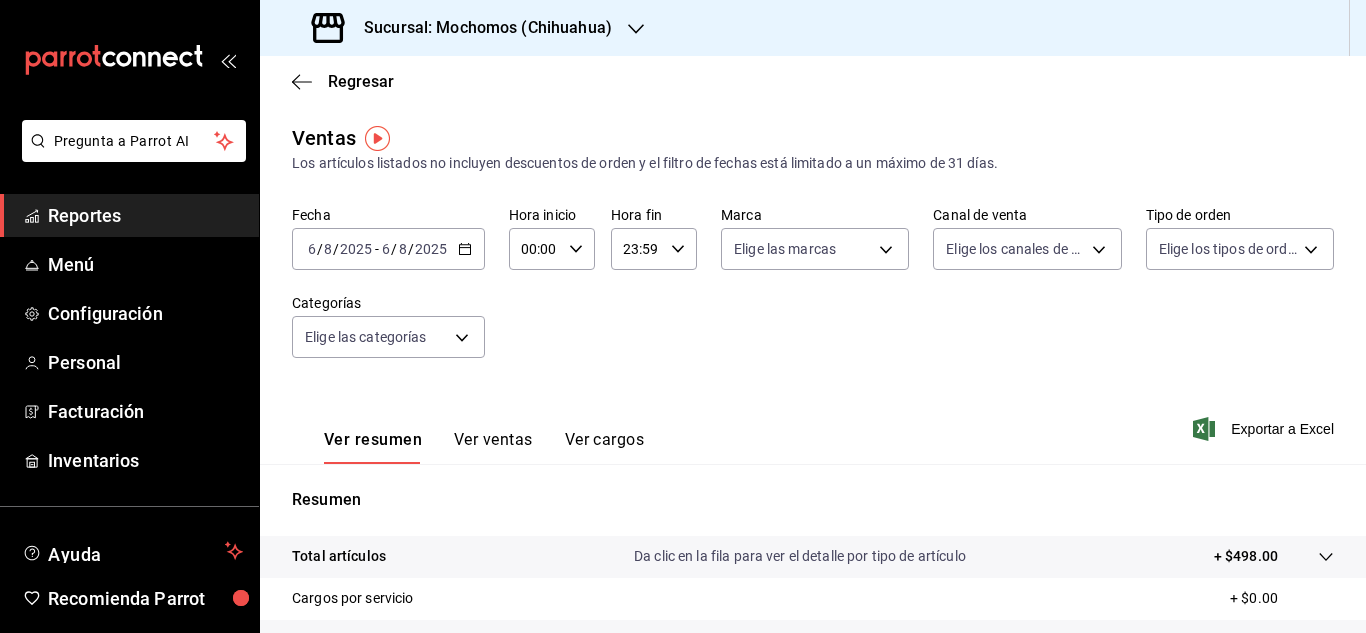 click on "6" at bounding box center [312, 249] 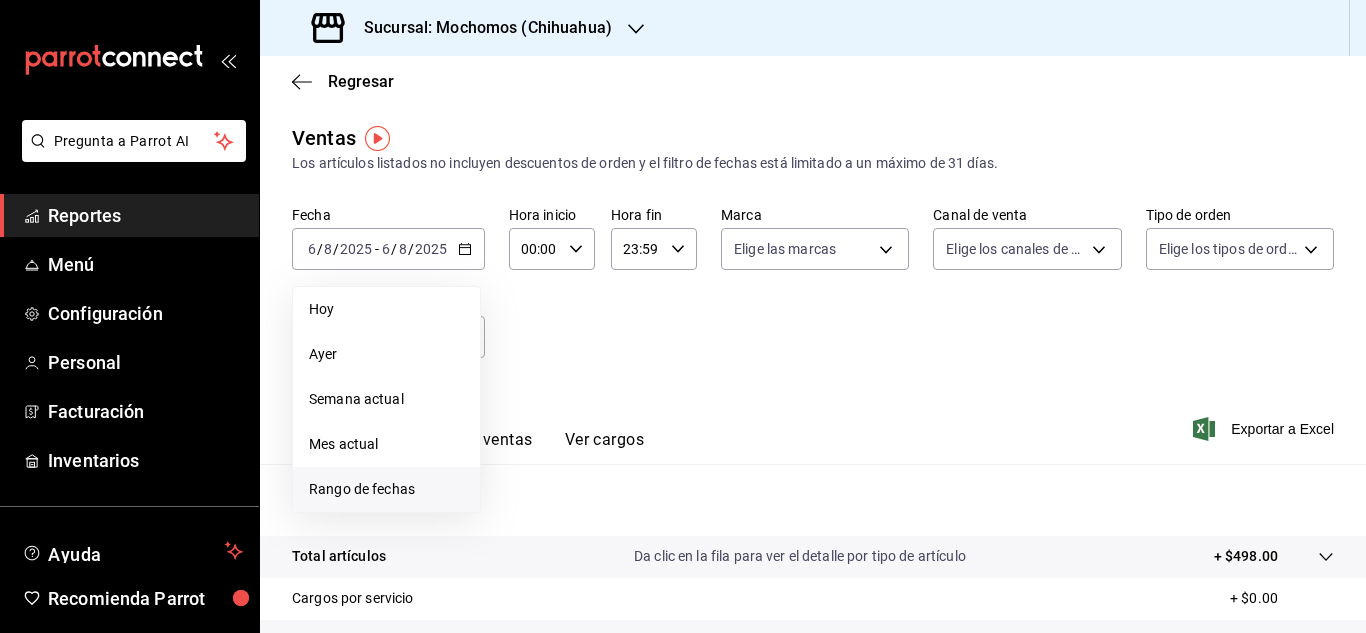 click on "Rango de fechas" at bounding box center (386, 489) 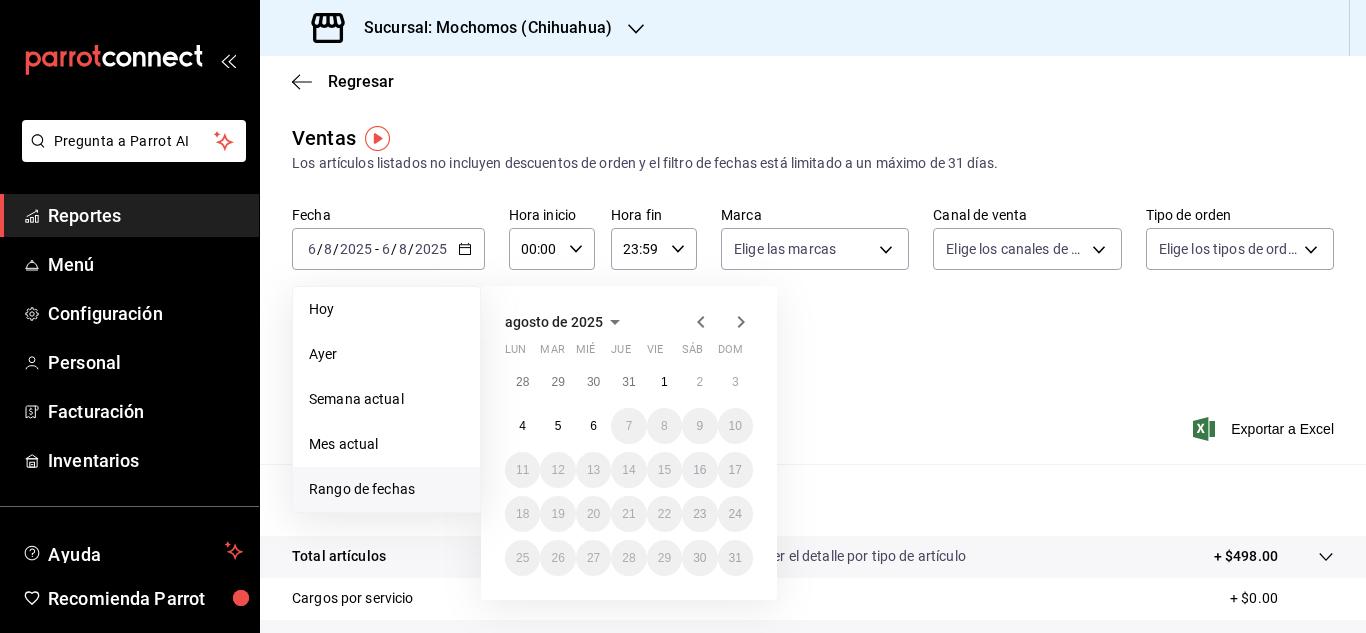 click on "Rango de fechas" at bounding box center (386, 489) 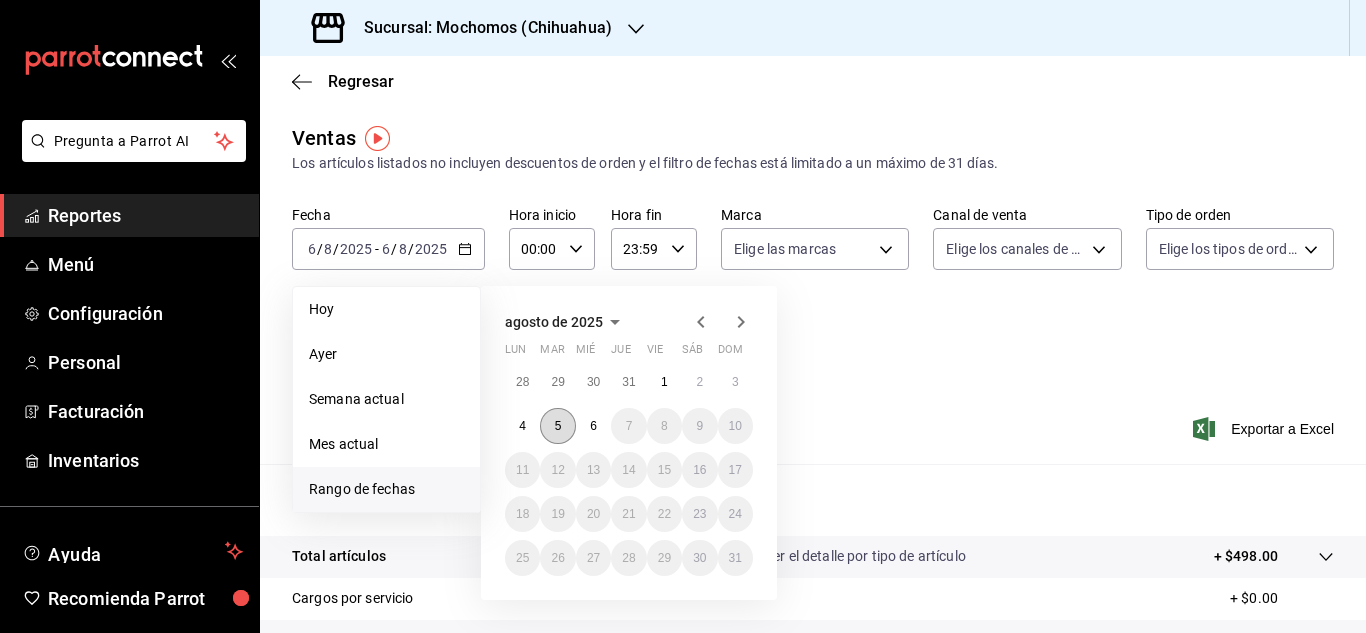 click on "5" at bounding box center (557, 426) 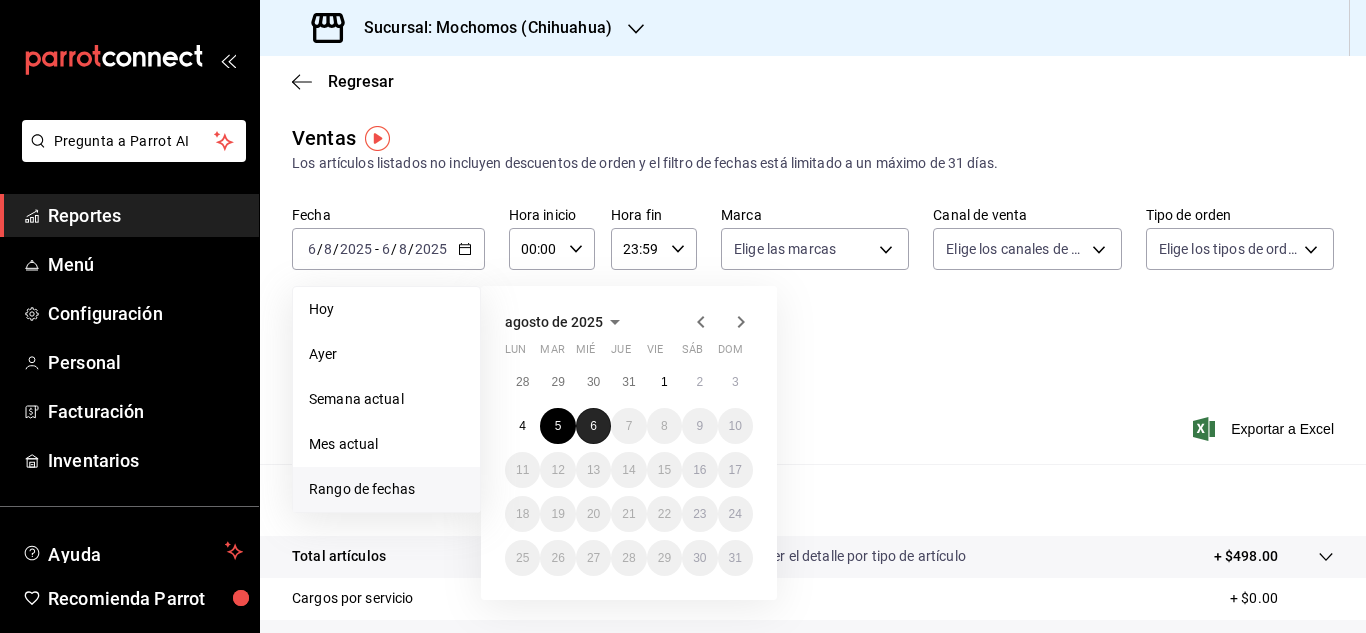 click on "6" at bounding box center (593, 426) 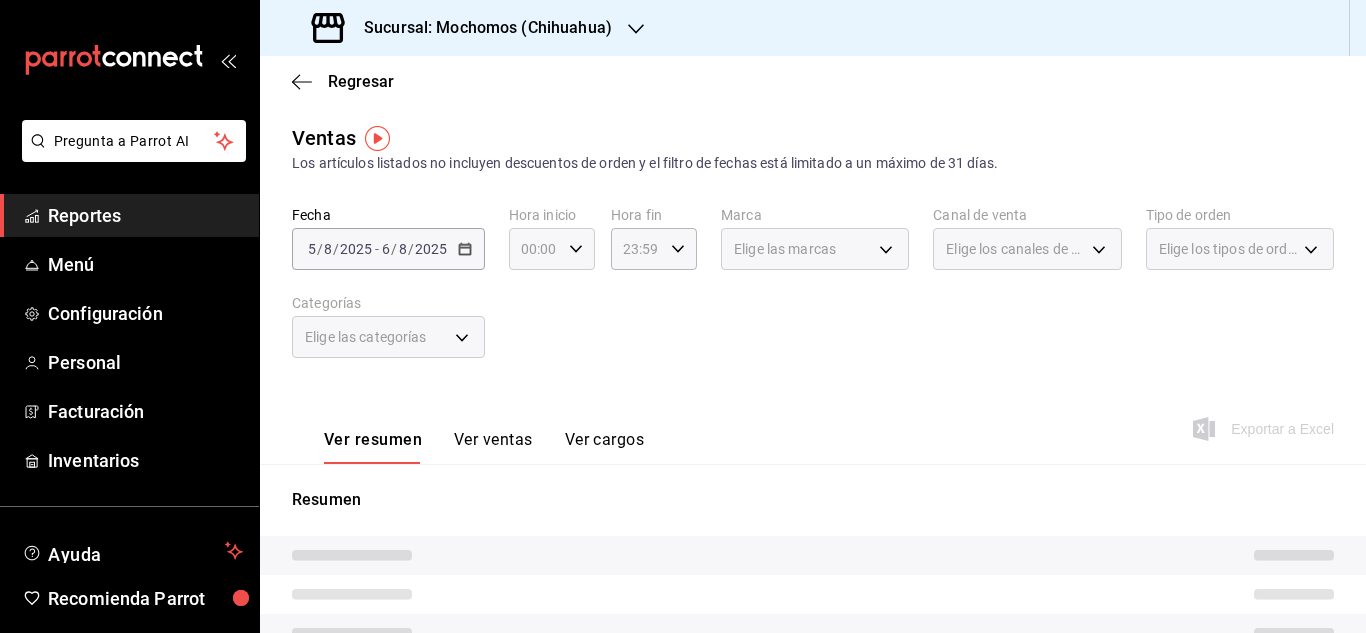 click 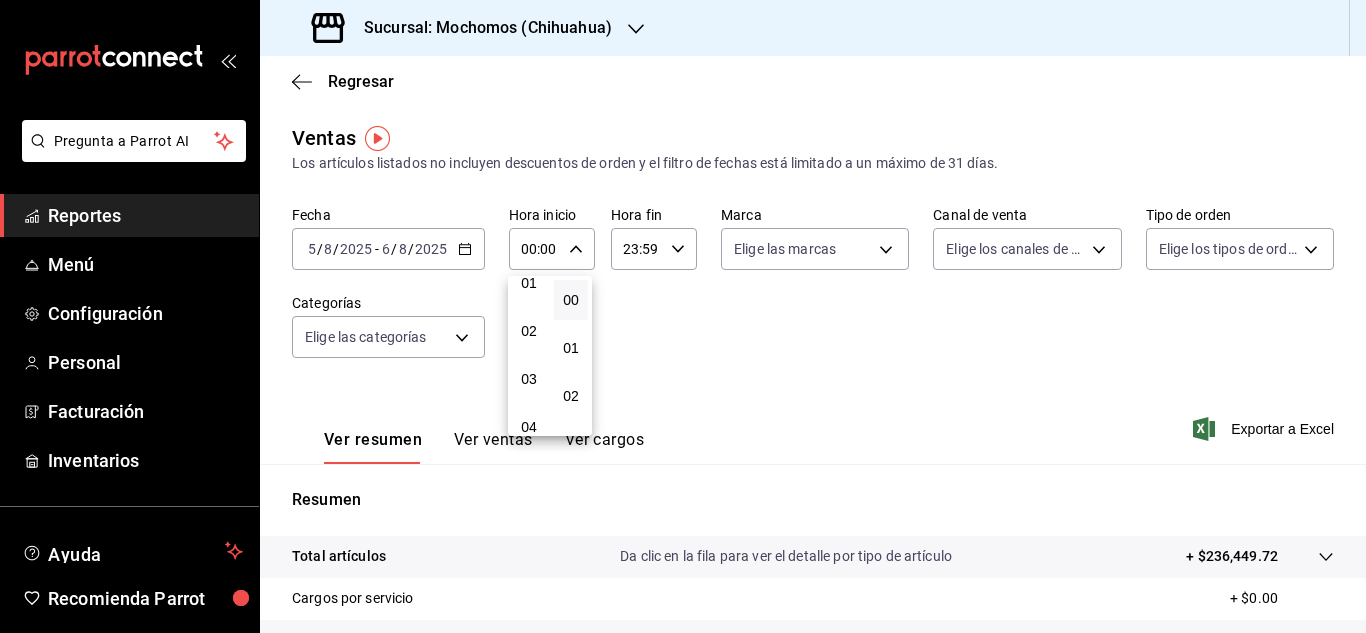 scroll, scrollTop: 100, scrollLeft: 0, axis: vertical 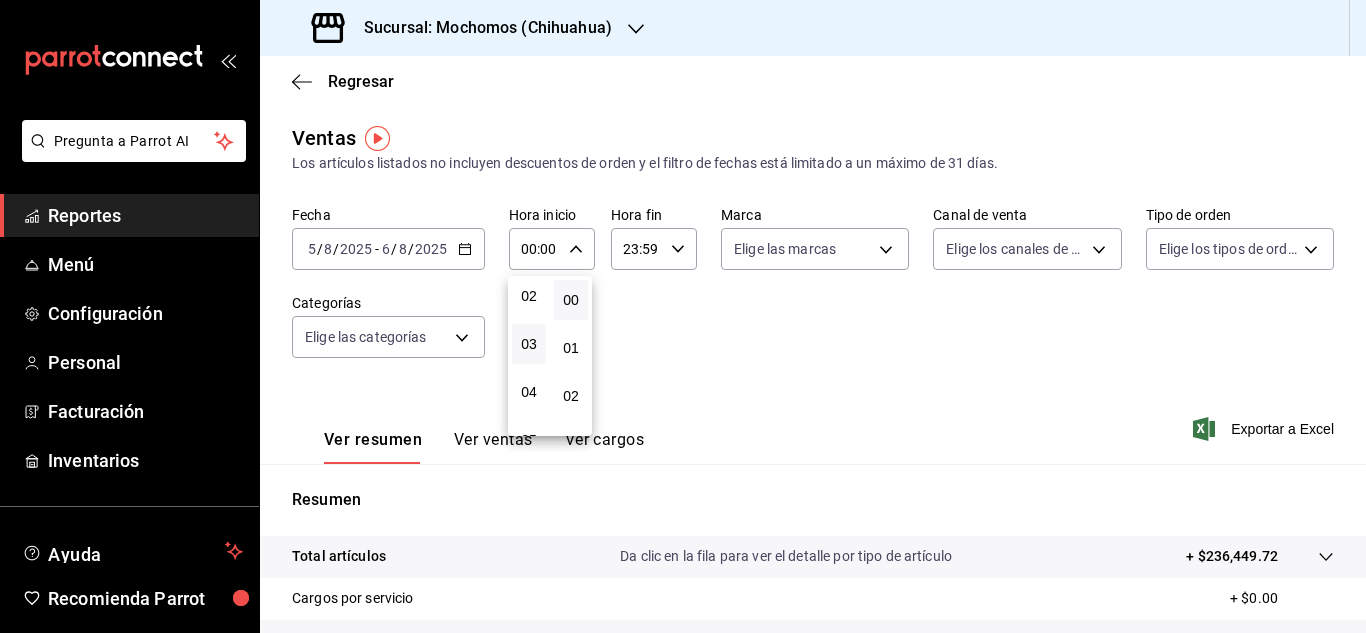 click on "03" at bounding box center (529, 344) 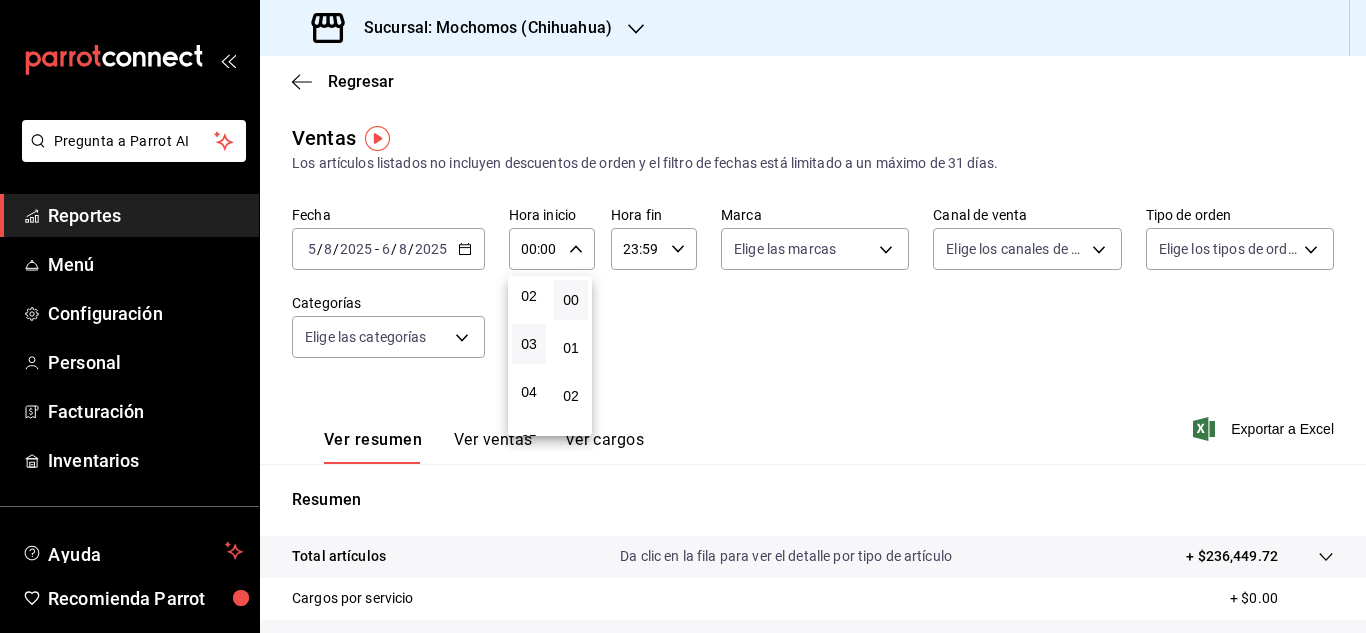 type on "03:00" 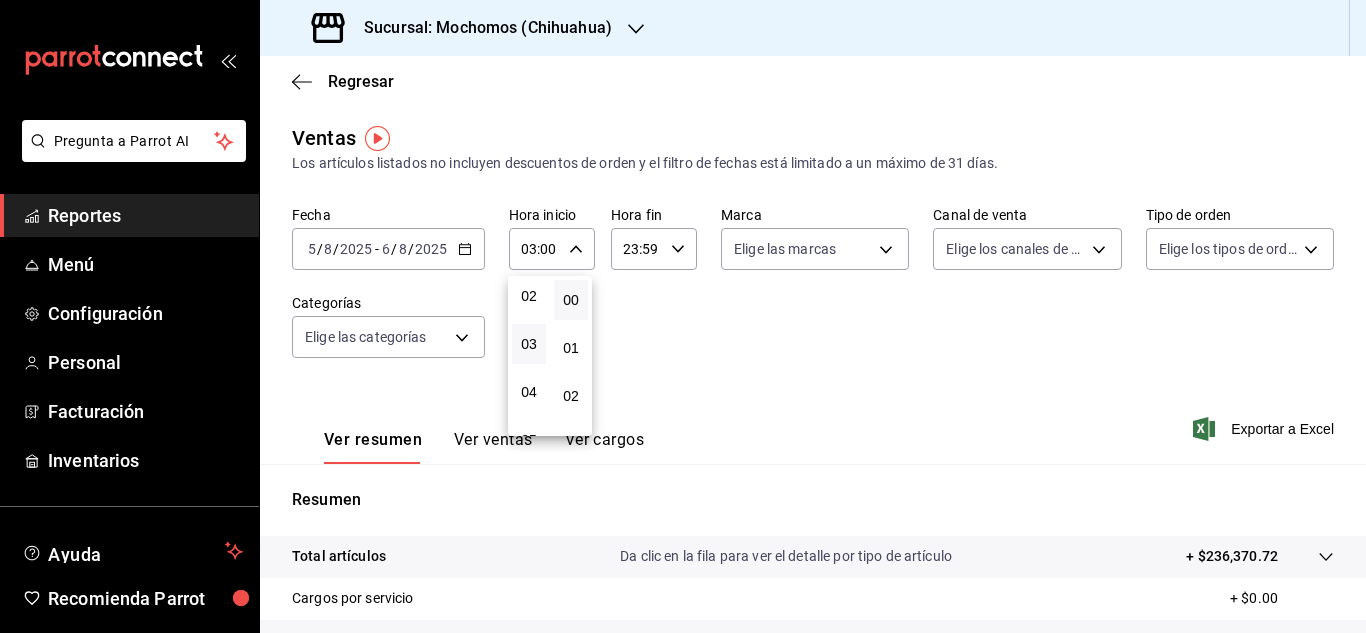 drag, startPoint x: 1361, startPoint y: 280, endPoint x: 1360, endPoint y: 433, distance: 153.00327 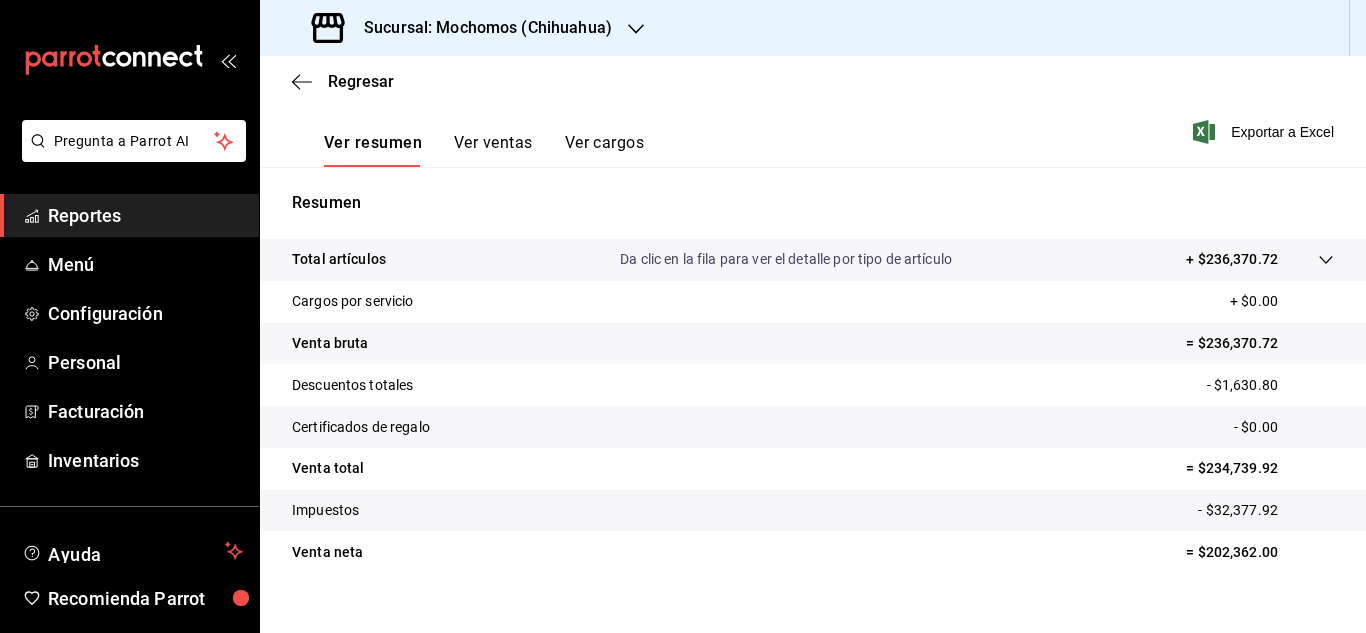 scroll, scrollTop: 307, scrollLeft: 0, axis: vertical 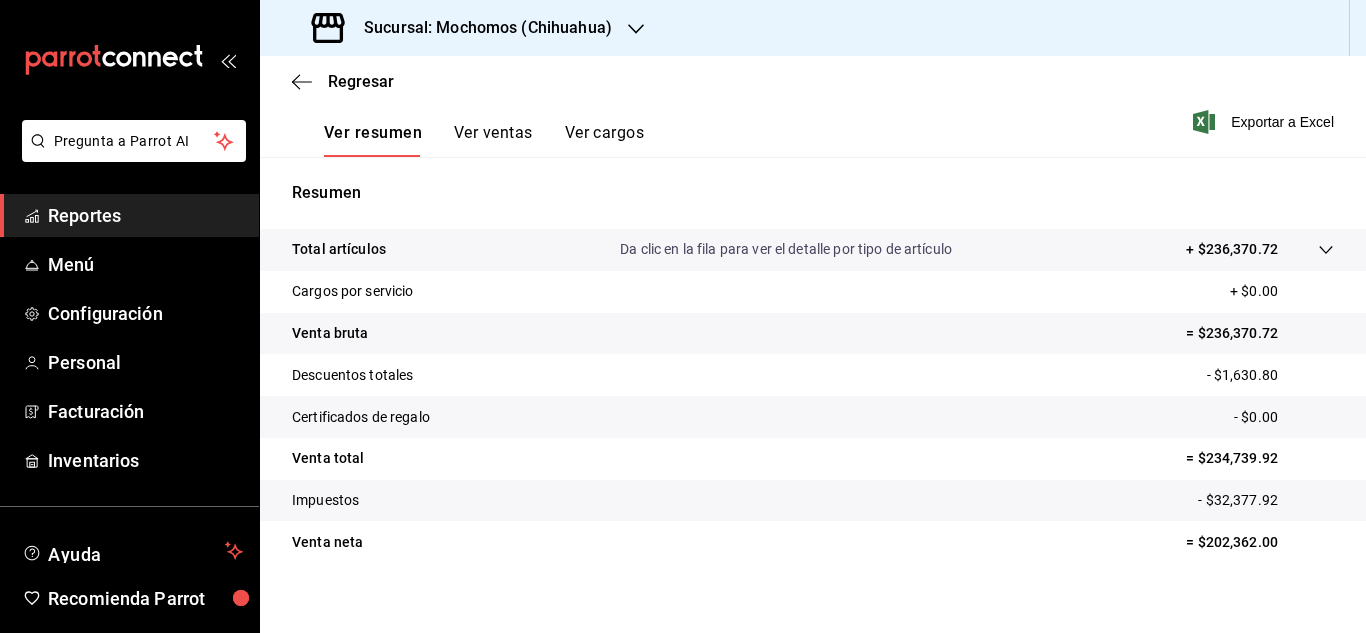 click on "Reportes" at bounding box center [145, 215] 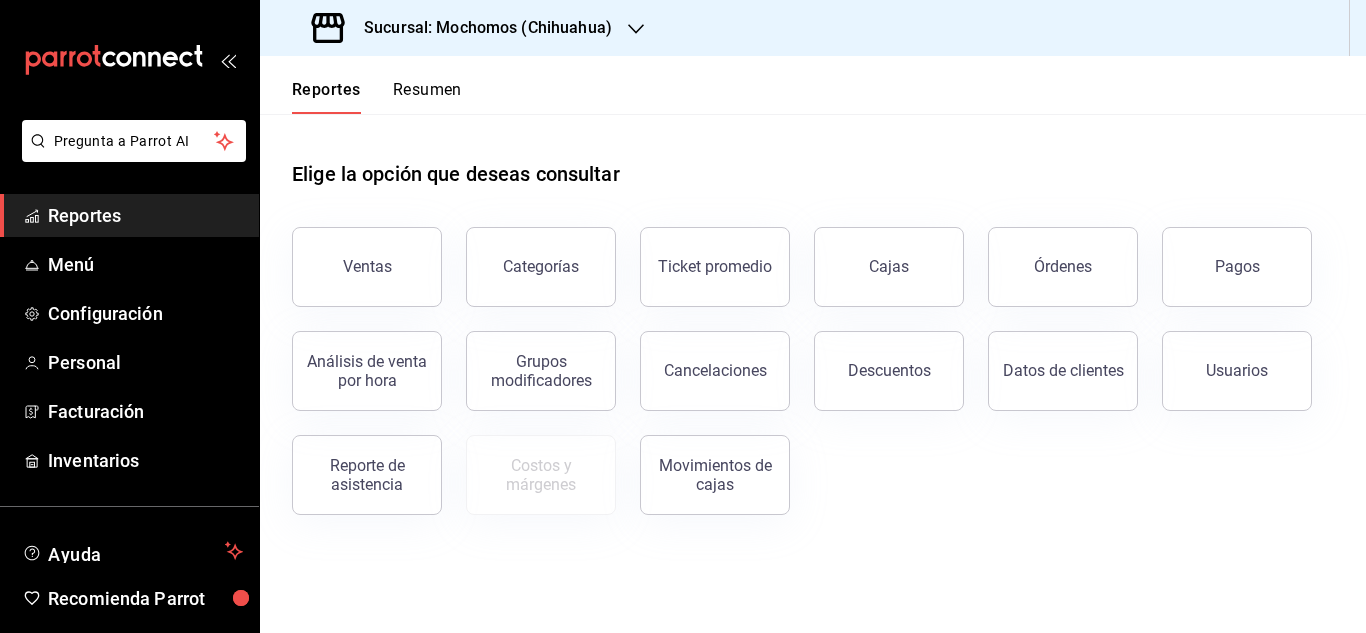 click on "Pagos" at bounding box center [1237, 267] 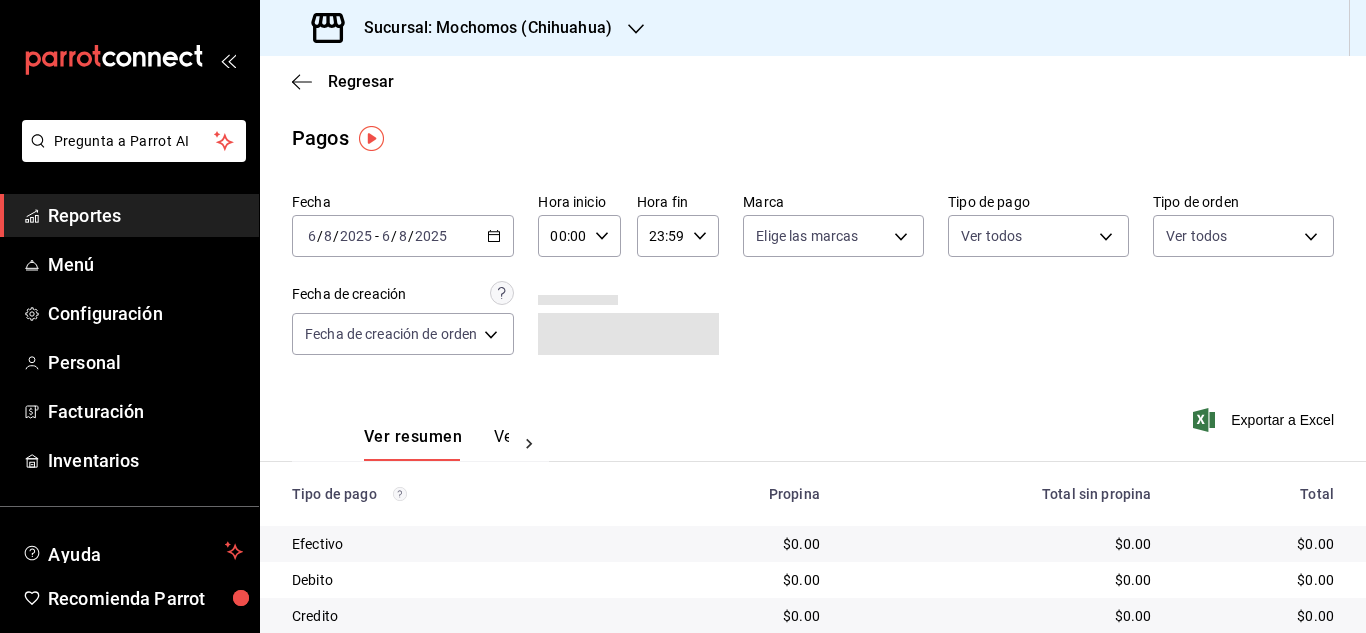 click on "6" at bounding box center (312, 236) 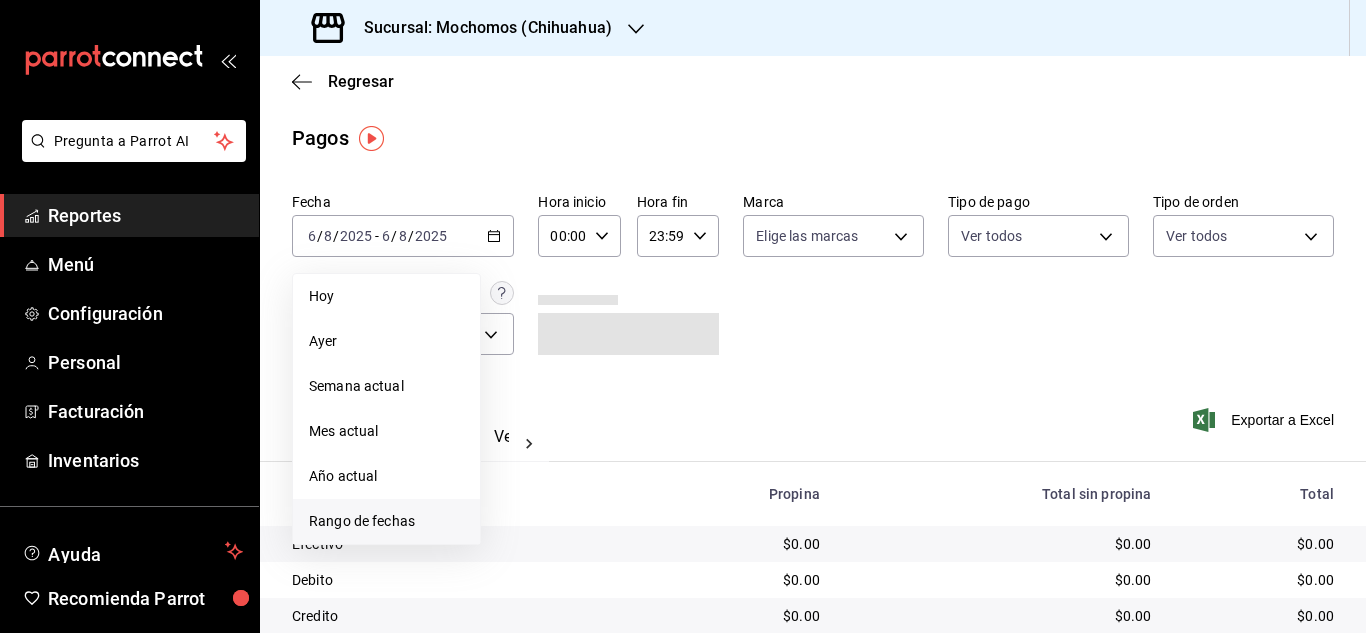 click on "Rango de fechas" at bounding box center (386, 521) 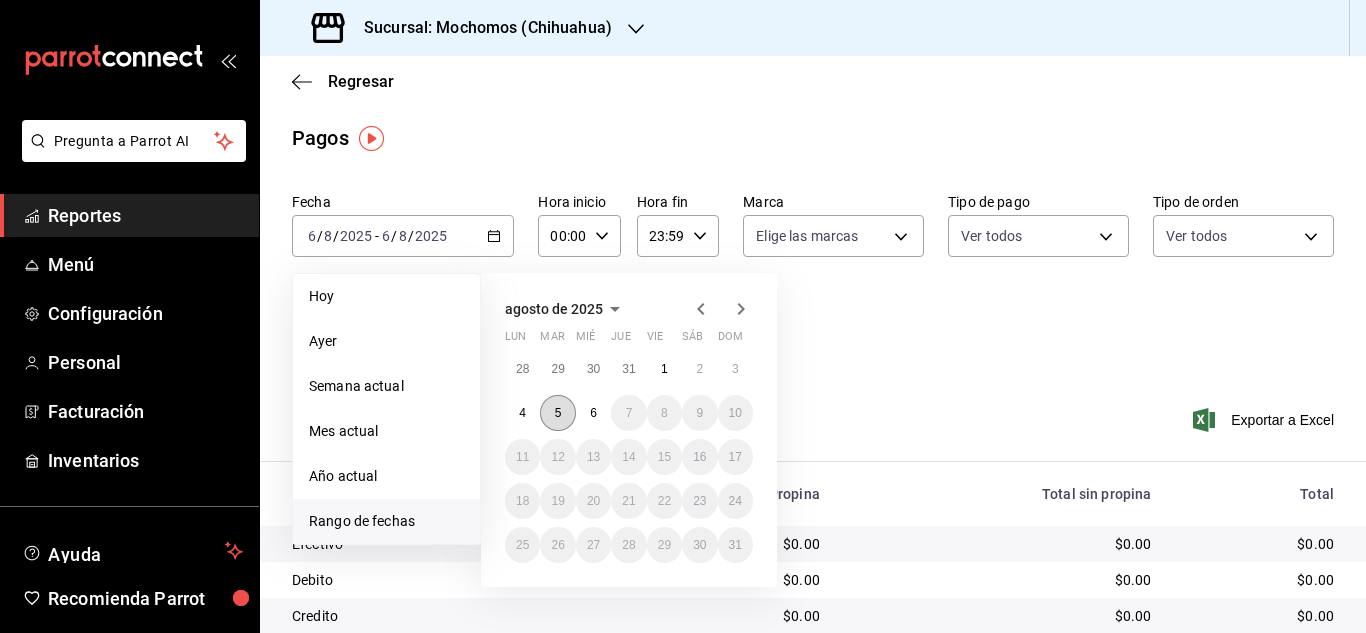 click on "5" at bounding box center (557, 413) 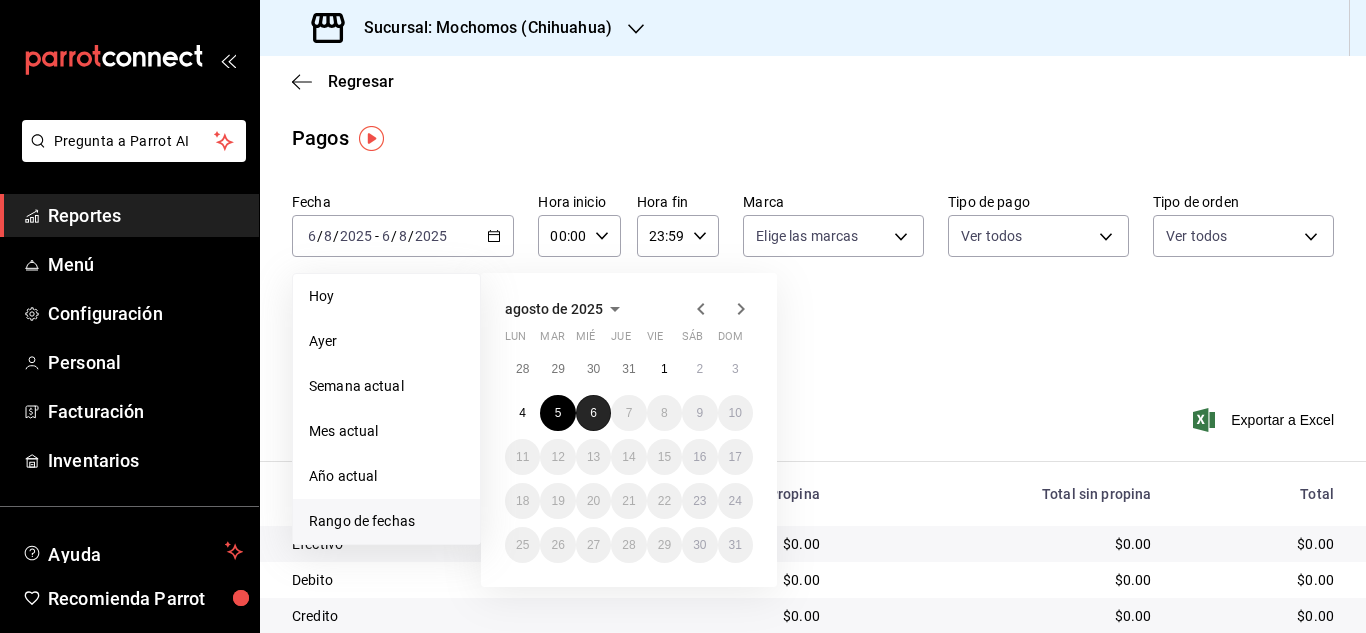 click on "6" at bounding box center [593, 413] 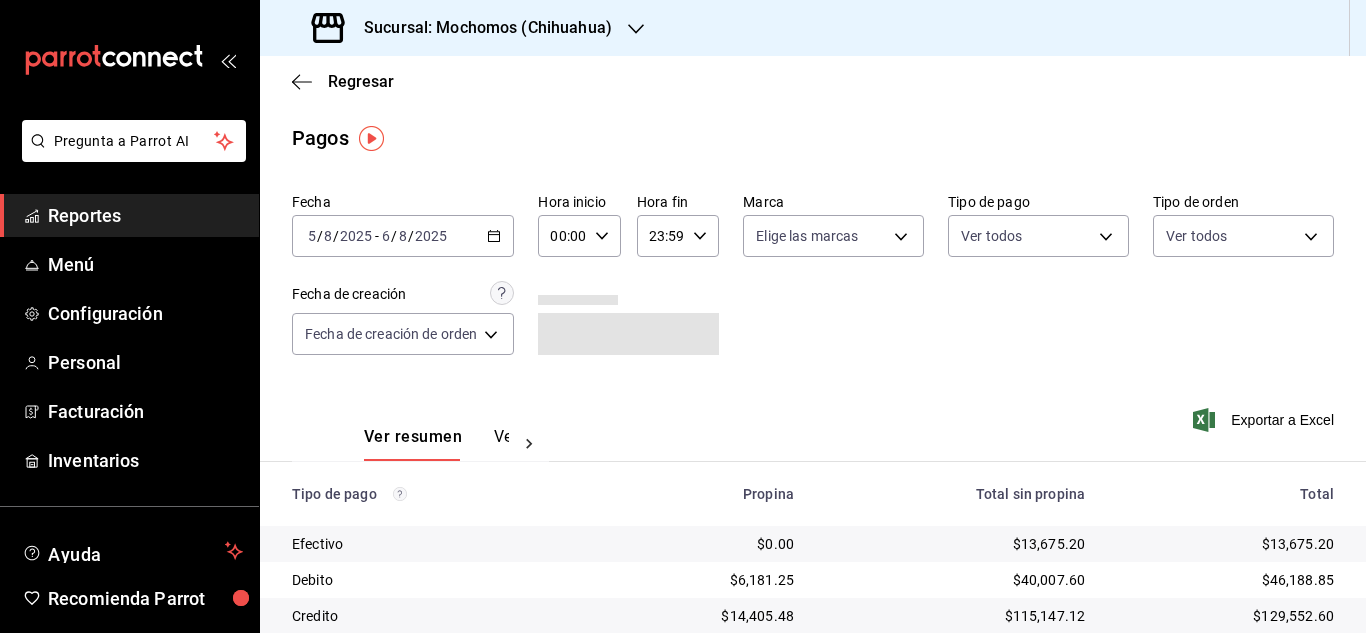 click 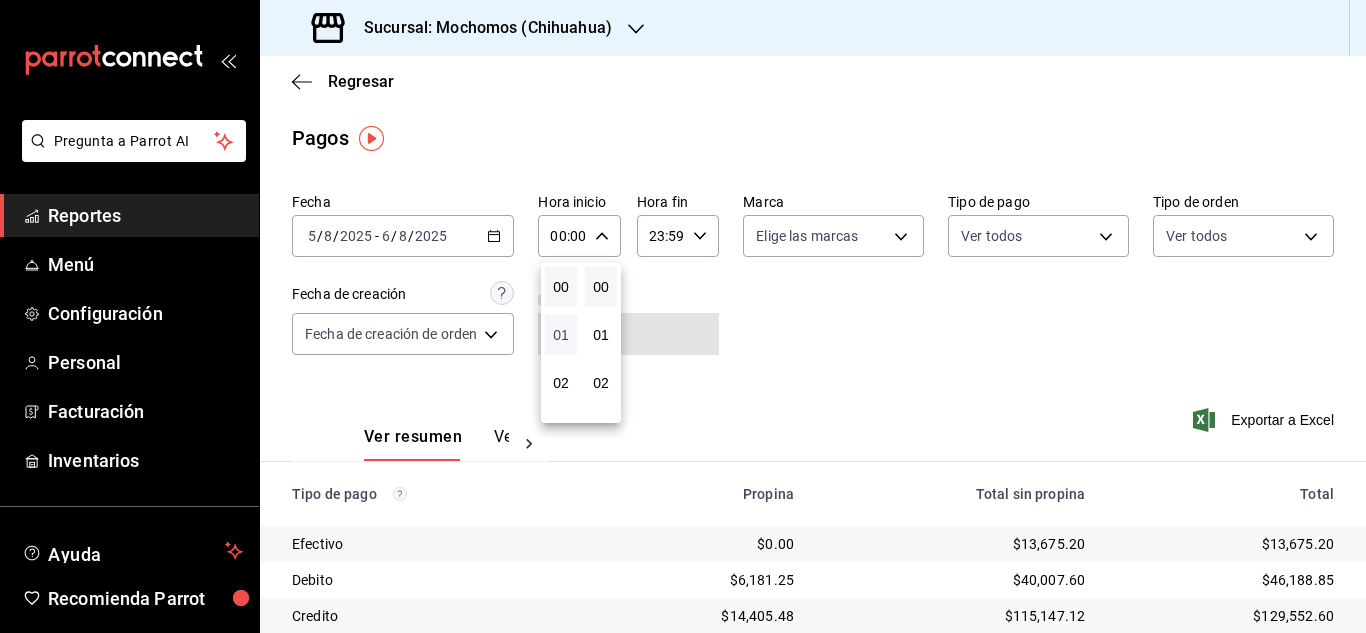 scroll, scrollTop: 100, scrollLeft: 0, axis: vertical 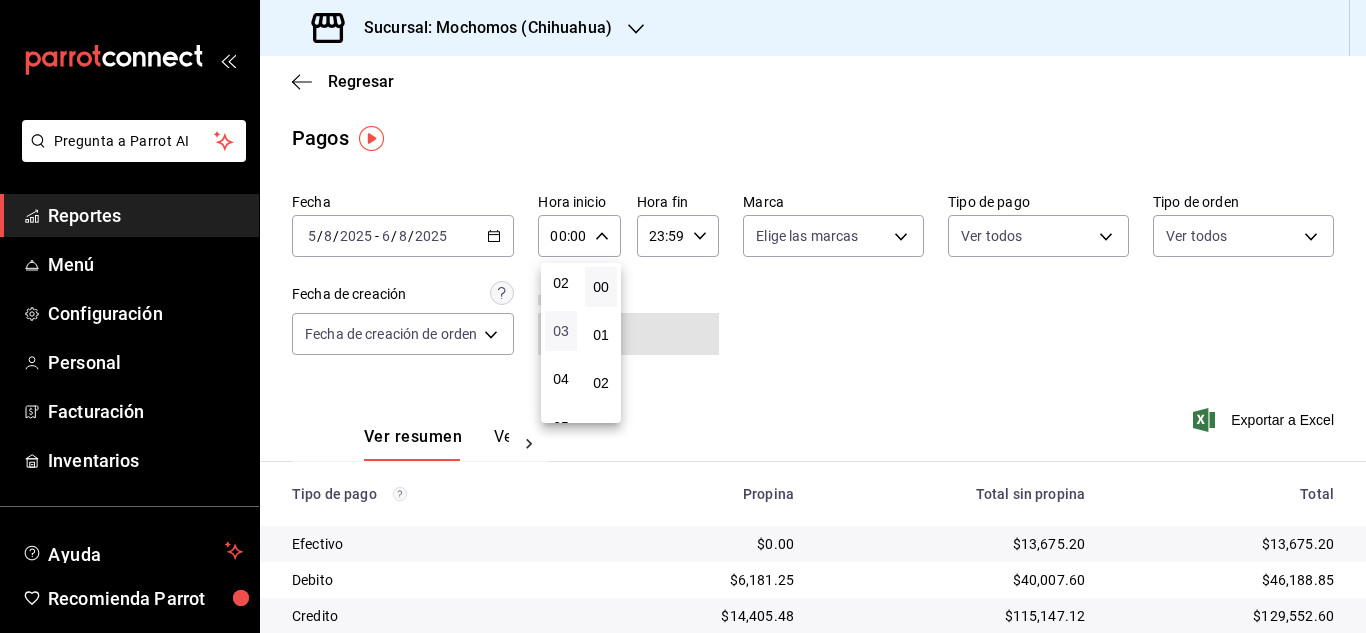 click on "03" at bounding box center [561, 331] 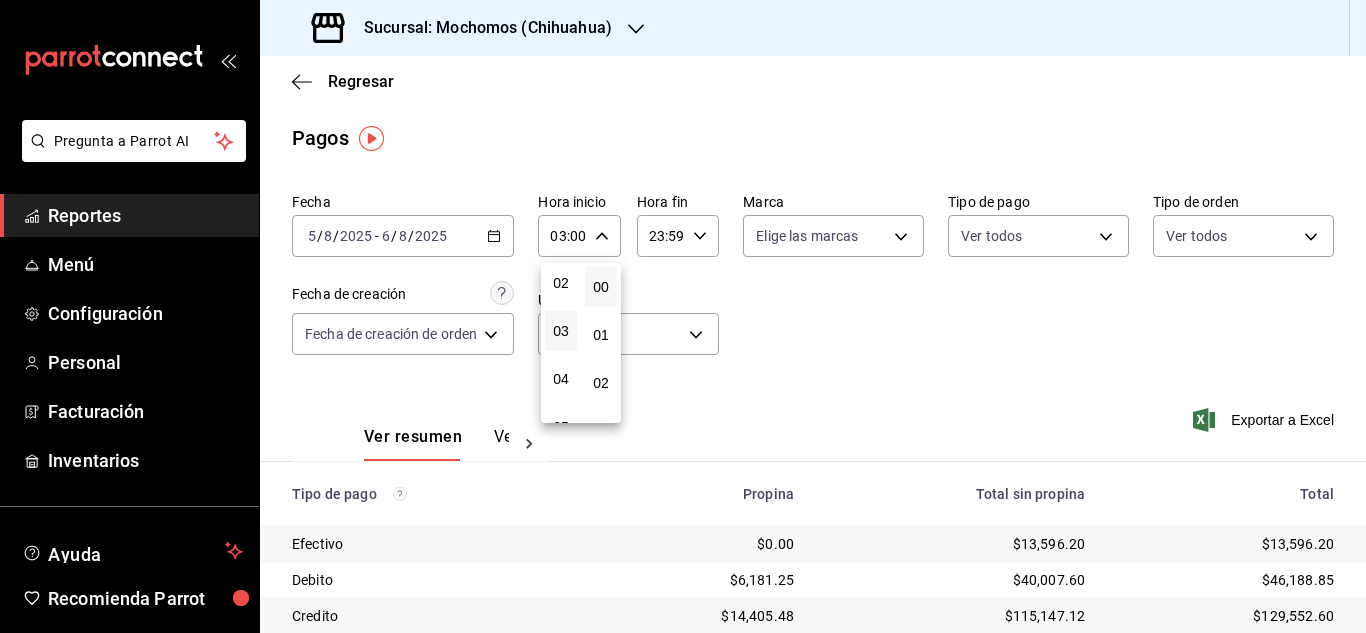 drag, startPoint x: 1357, startPoint y: 375, endPoint x: 1345, endPoint y: 421, distance: 47.539455 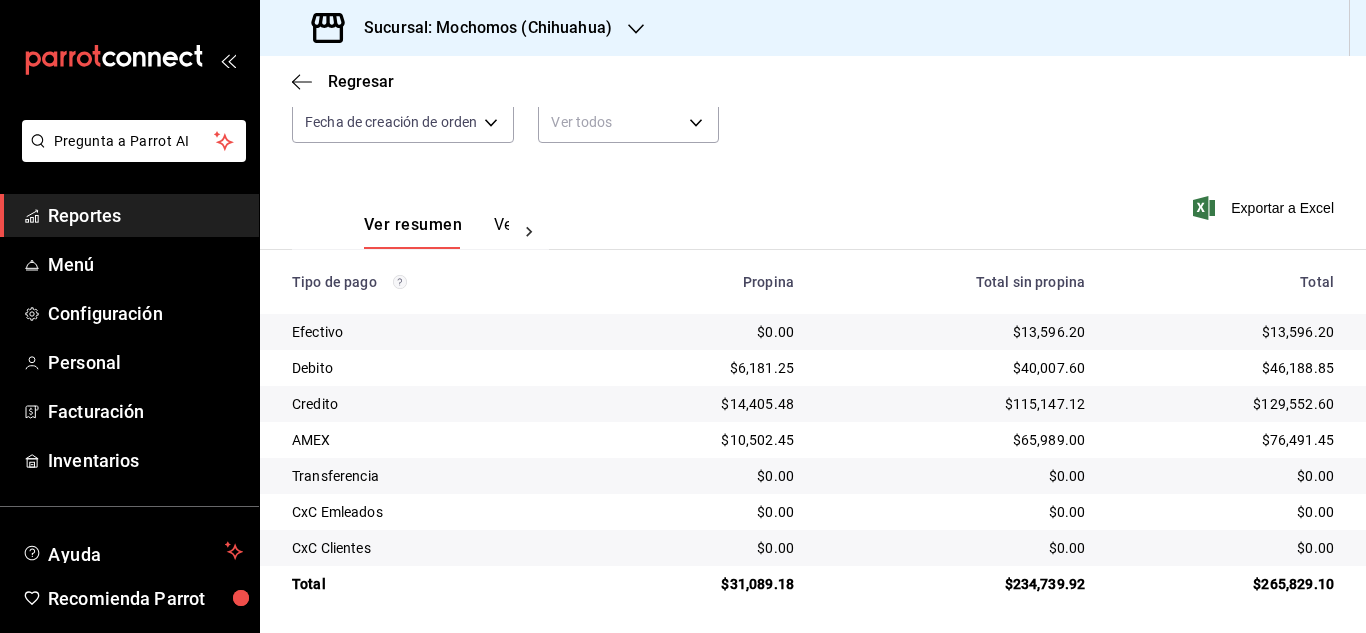 scroll, scrollTop: 214, scrollLeft: 0, axis: vertical 